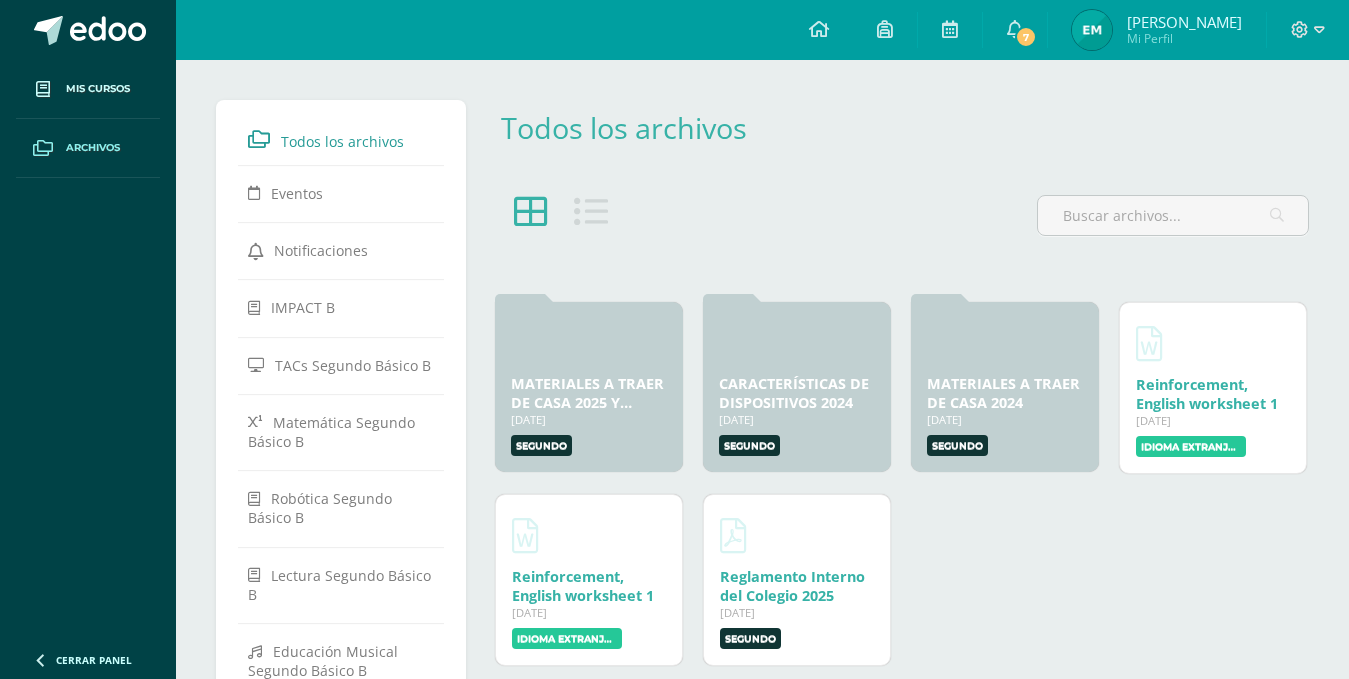 scroll, scrollTop: 0, scrollLeft: 0, axis: both 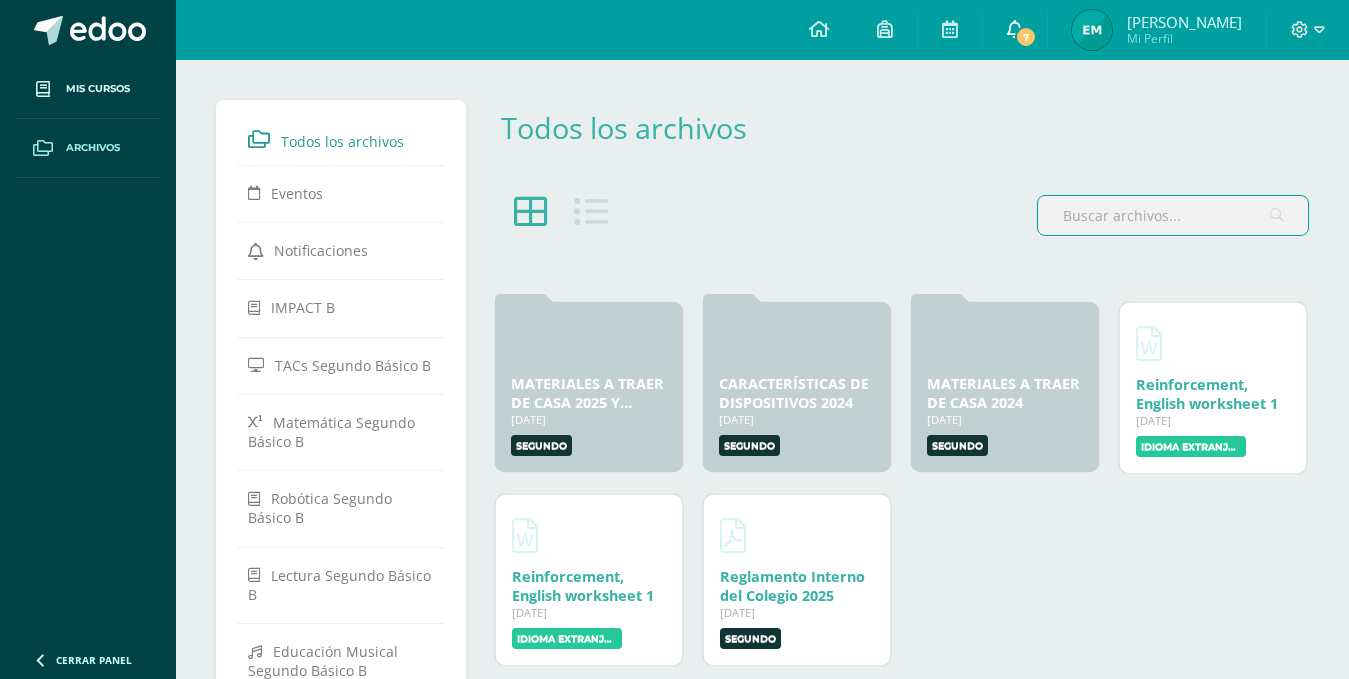 click at bounding box center (1015, 29) 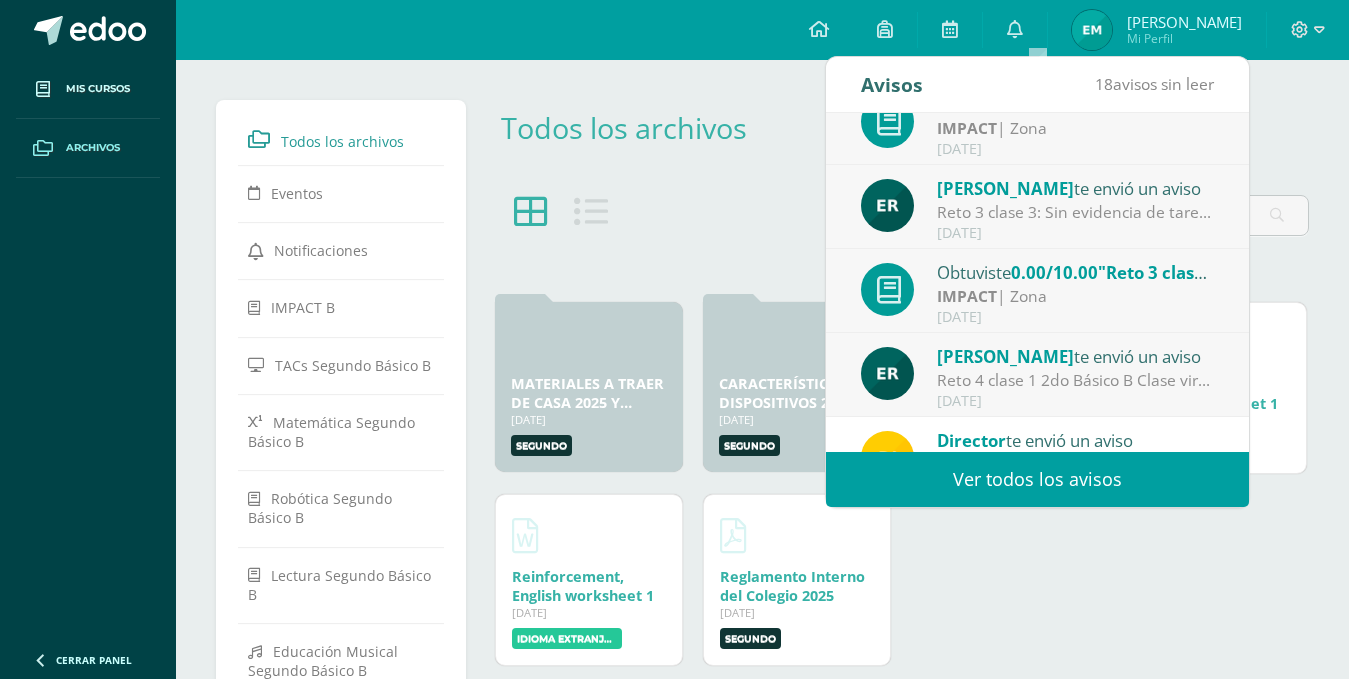 scroll, scrollTop: 333, scrollLeft: 0, axis: vertical 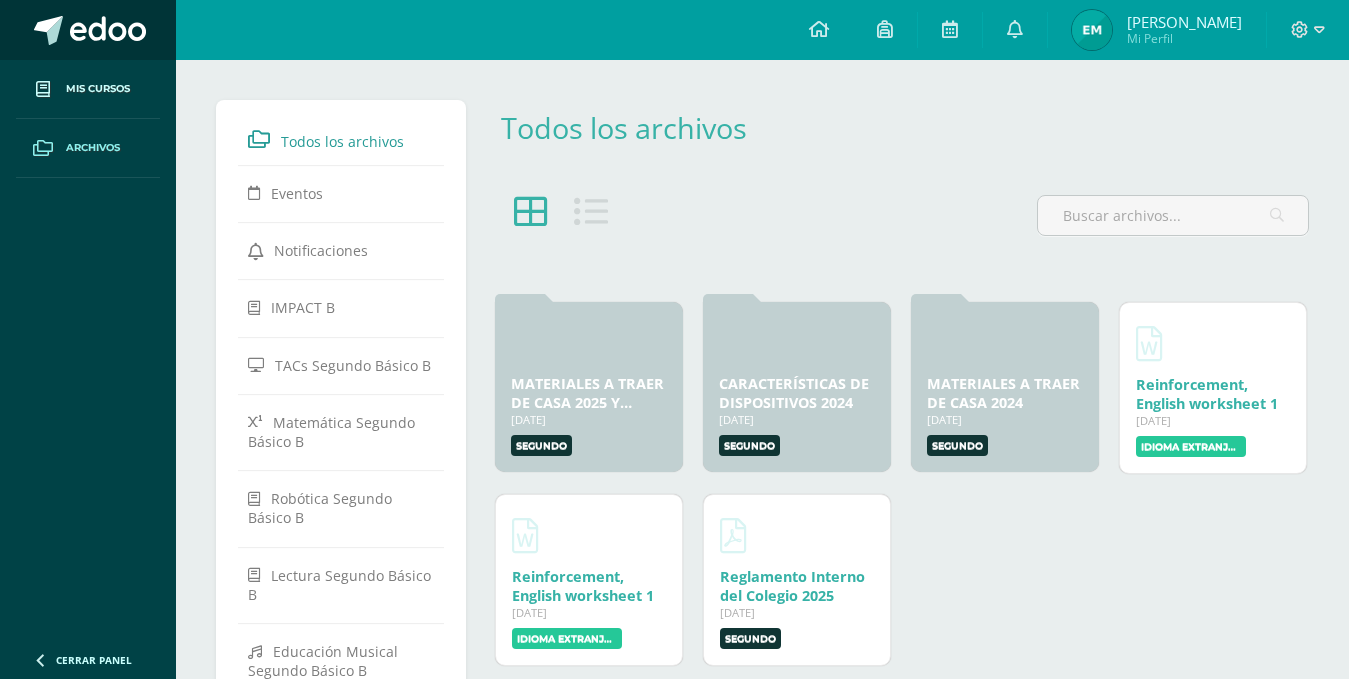 click at bounding box center [88, 30] 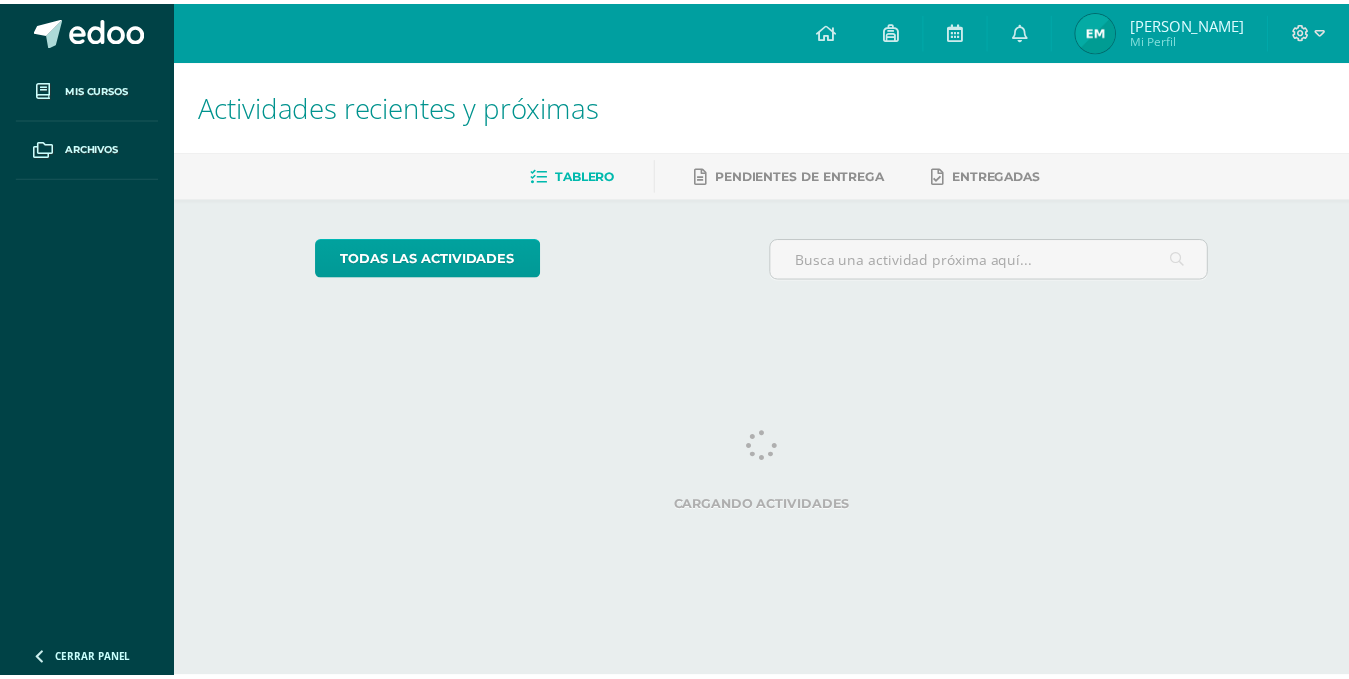 scroll, scrollTop: 0, scrollLeft: 0, axis: both 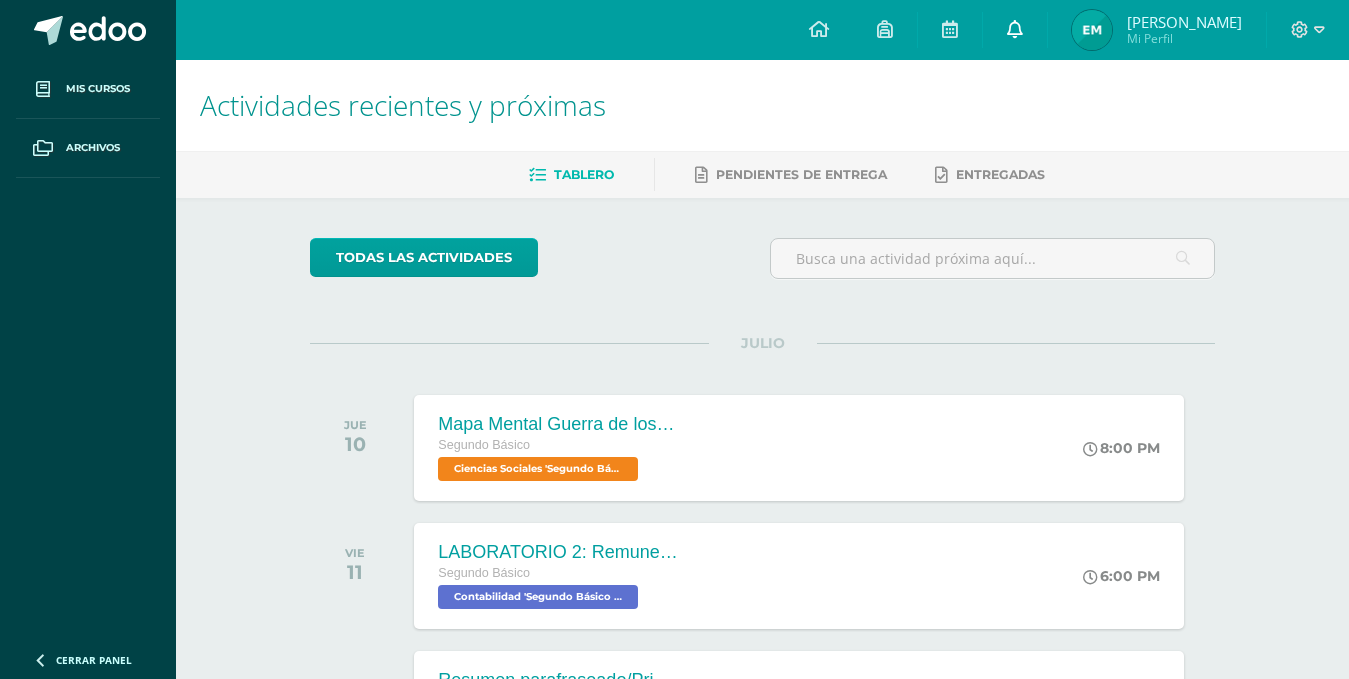 click at bounding box center (1015, 30) 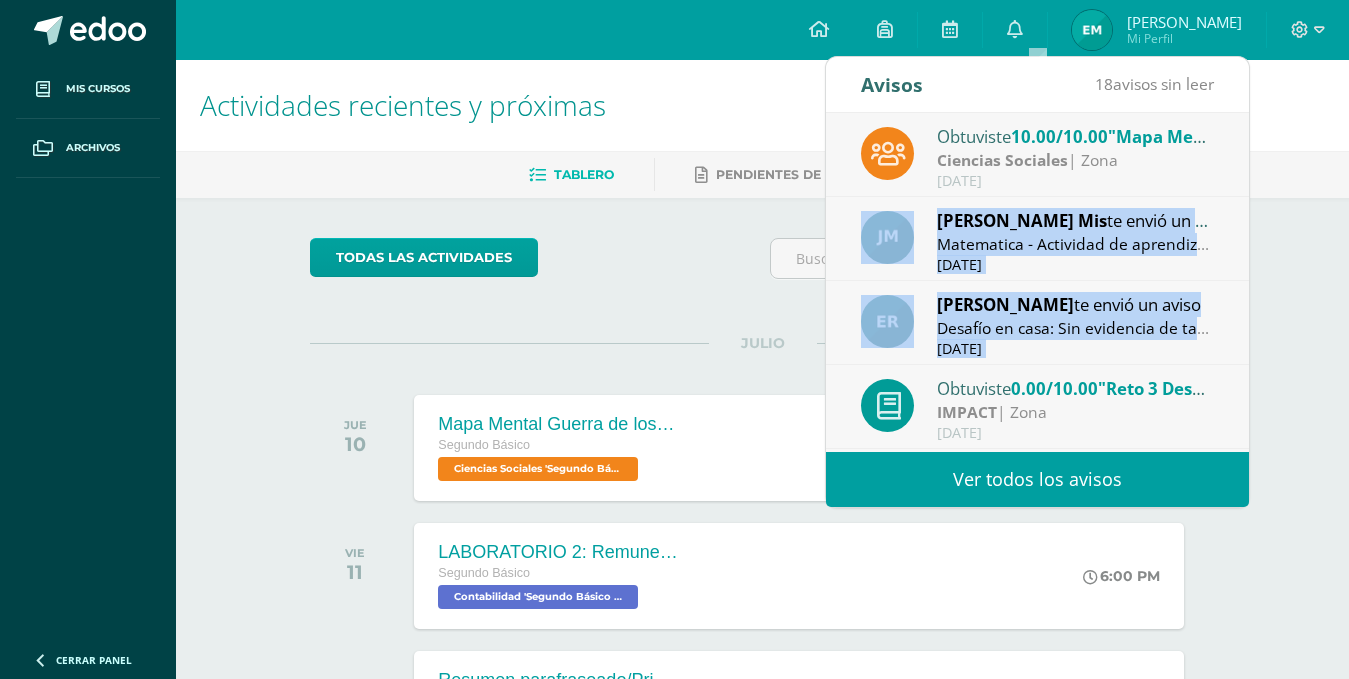 scroll, scrollTop: 2, scrollLeft: 0, axis: vertical 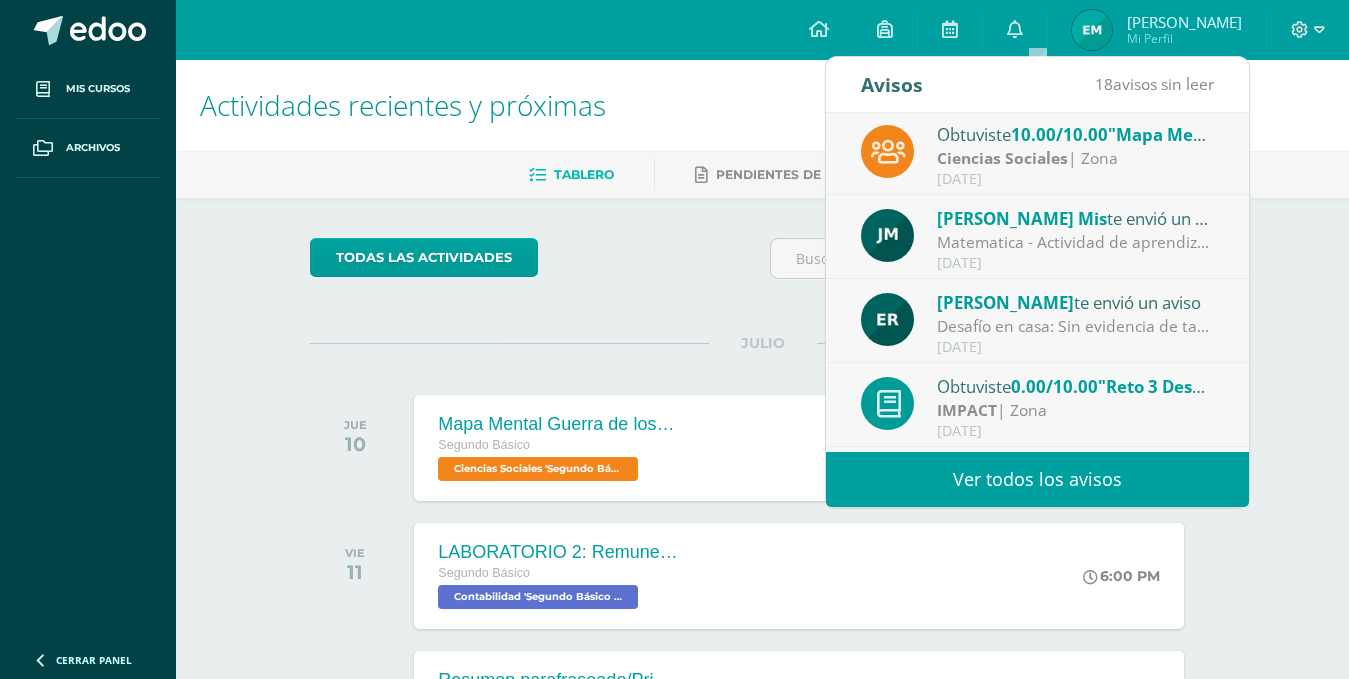 drag, startPoint x: 1231, startPoint y: 246, endPoint x: 1241, endPoint y: 274, distance: 29.732138 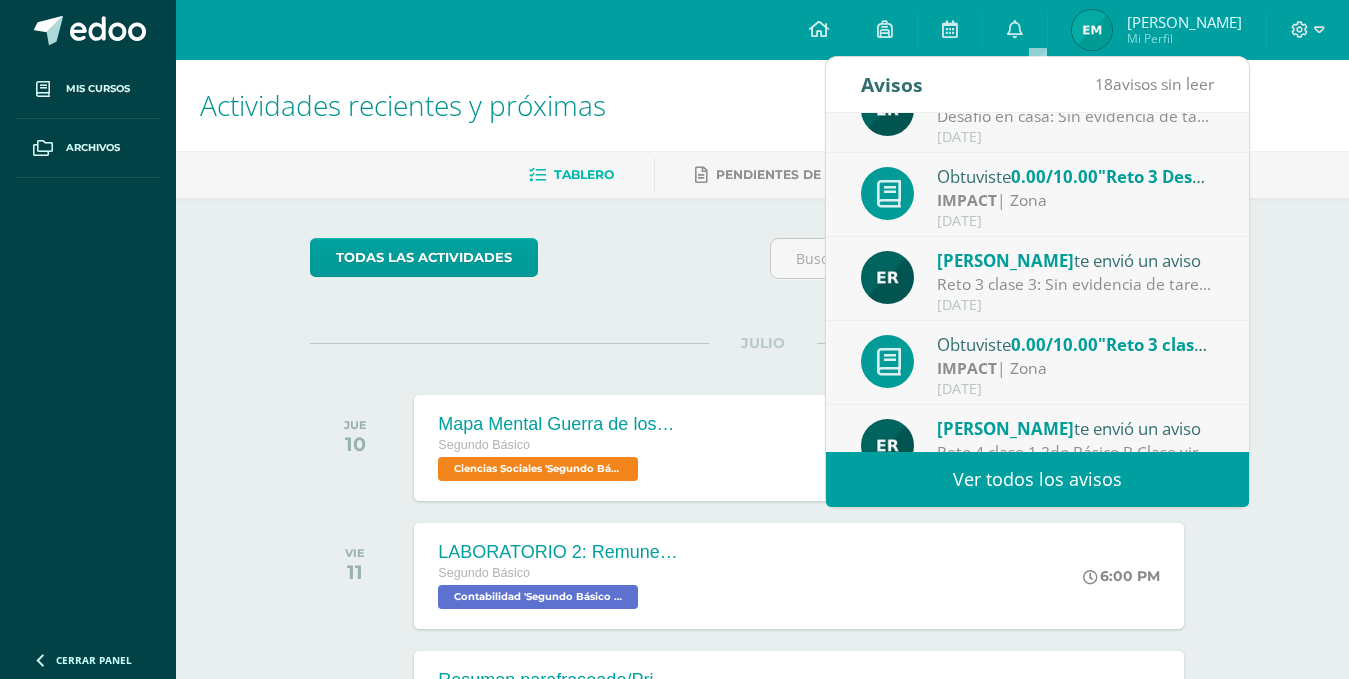 scroll, scrollTop: 198, scrollLeft: 0, axis: vertical 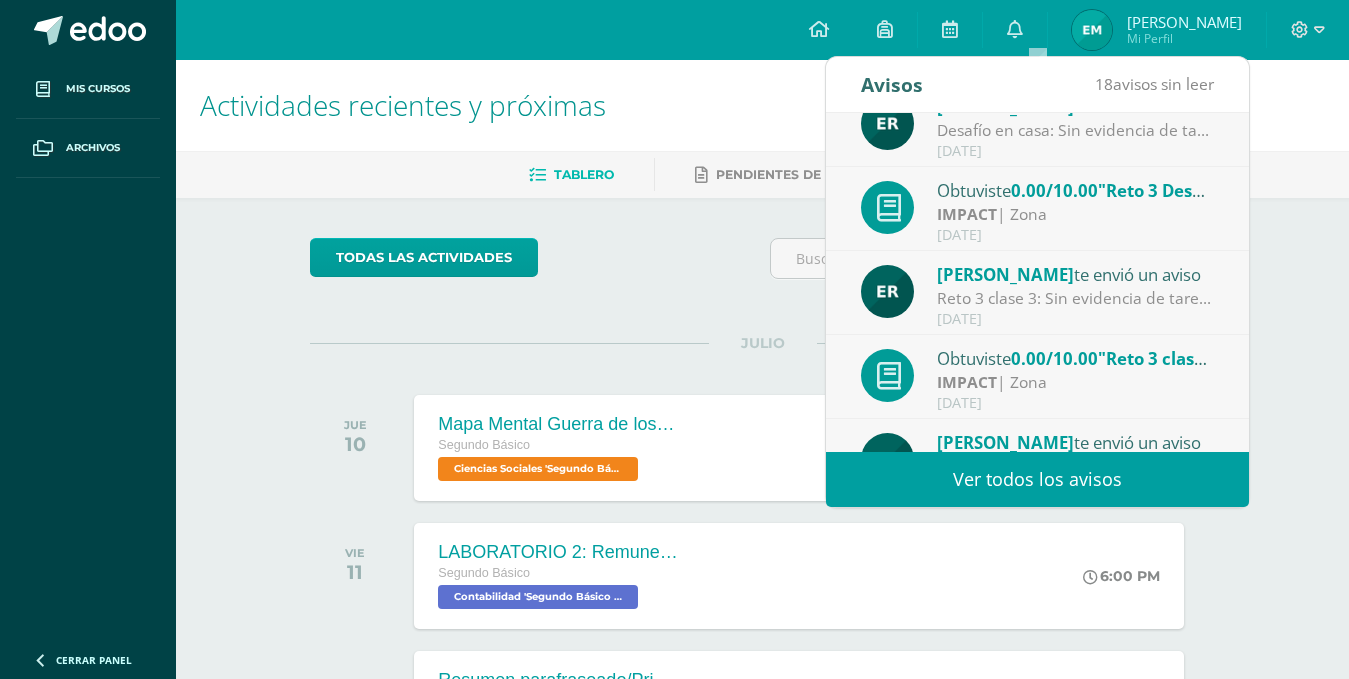 click on "0.00/10.00" at bounding box center [1054, 190] 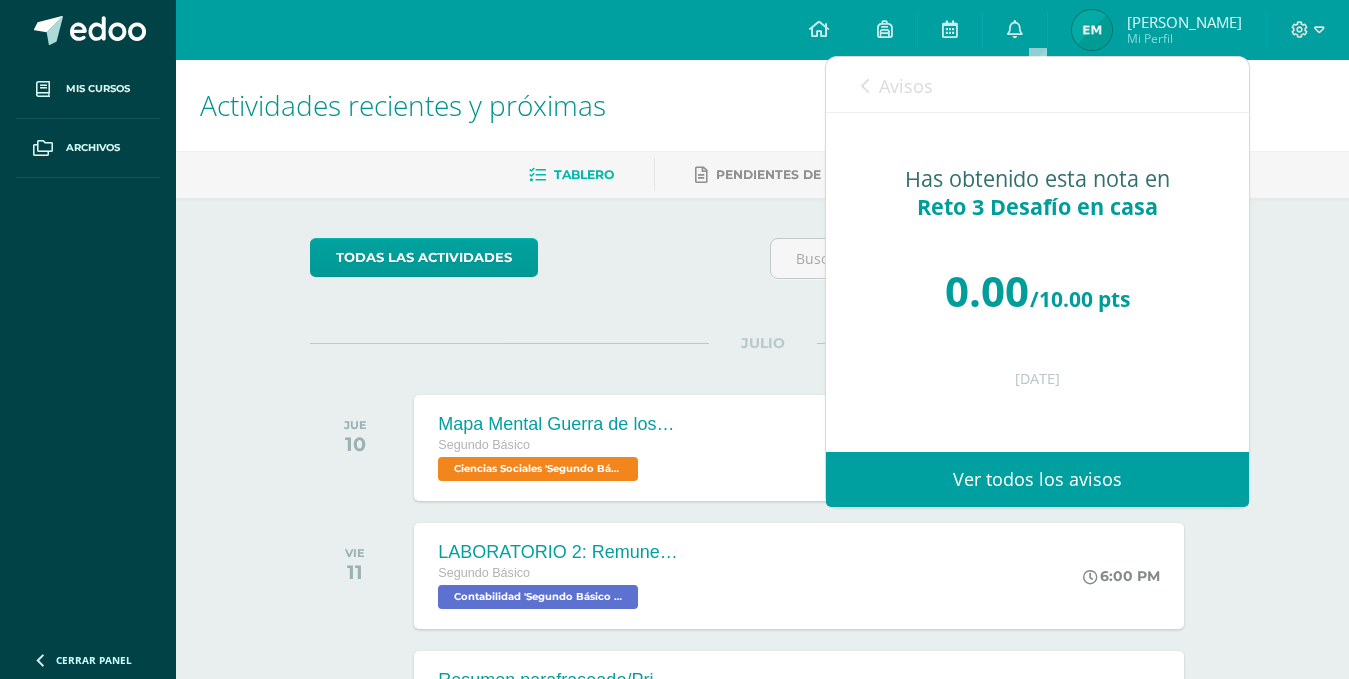 drag, startPoint x: 1190, startPoint y: 250, endPoint x: 986, endPoint y: 405, distance: 256.205 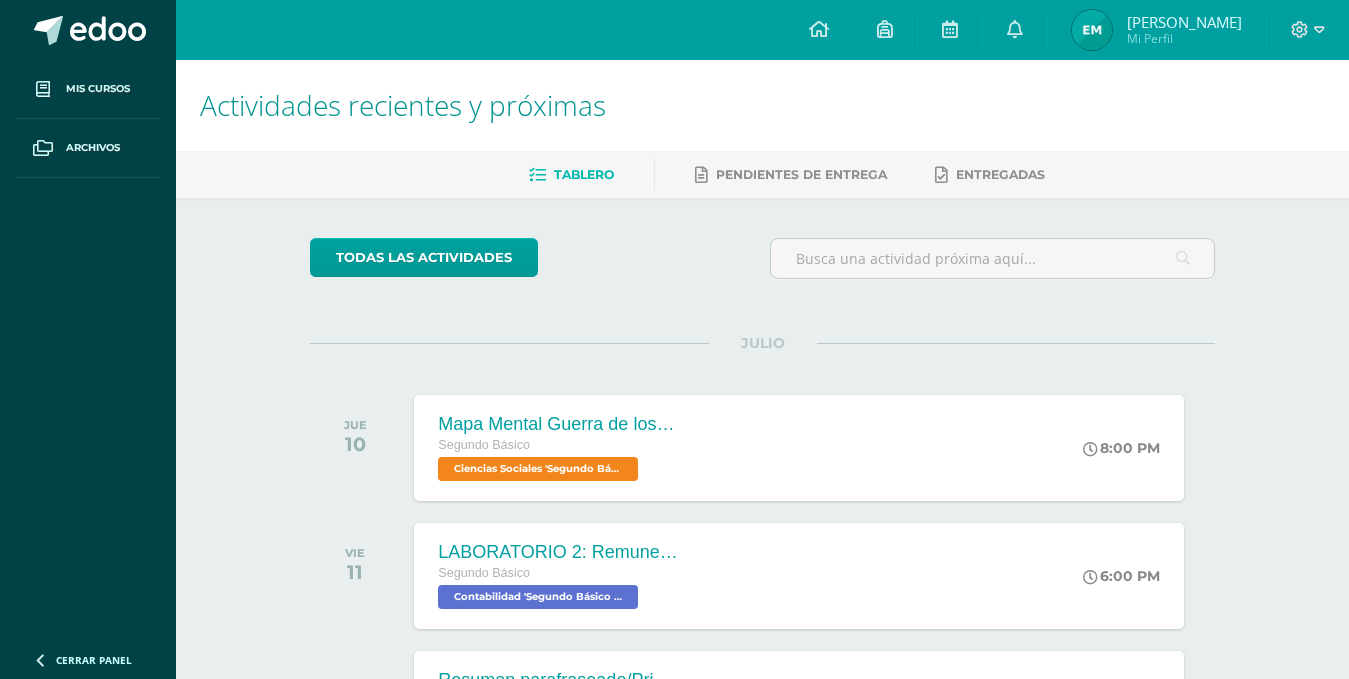 click on "todas las Actividades" at bounding box center (762, 266) 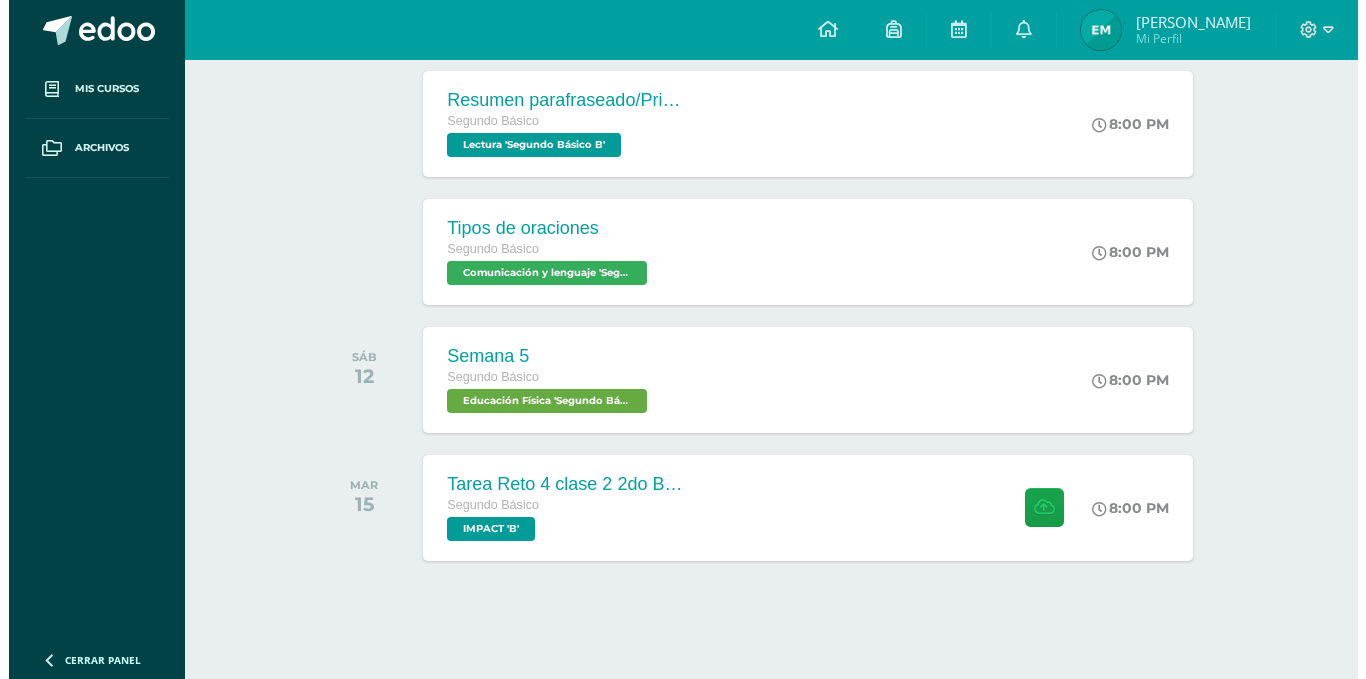 scroll, scrollTop: 588, scrollLeft: 0, axis: vertical 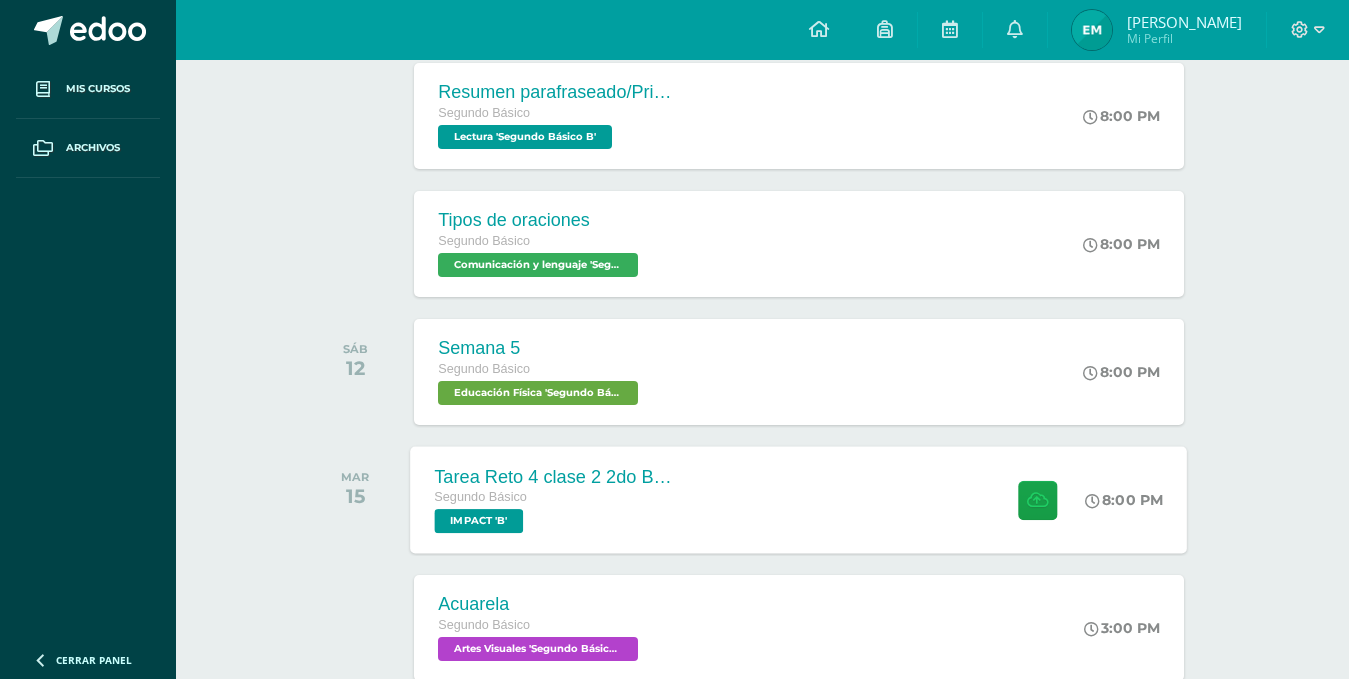 click on "Tarea Reto 4 clase 2  2do Básico B
Segundo Básico
IMPACT 'B'
8:00 PM
Tarea Reto 4 clase 2  2do Básico B
IMPACT" at bounding box center [799, 499] 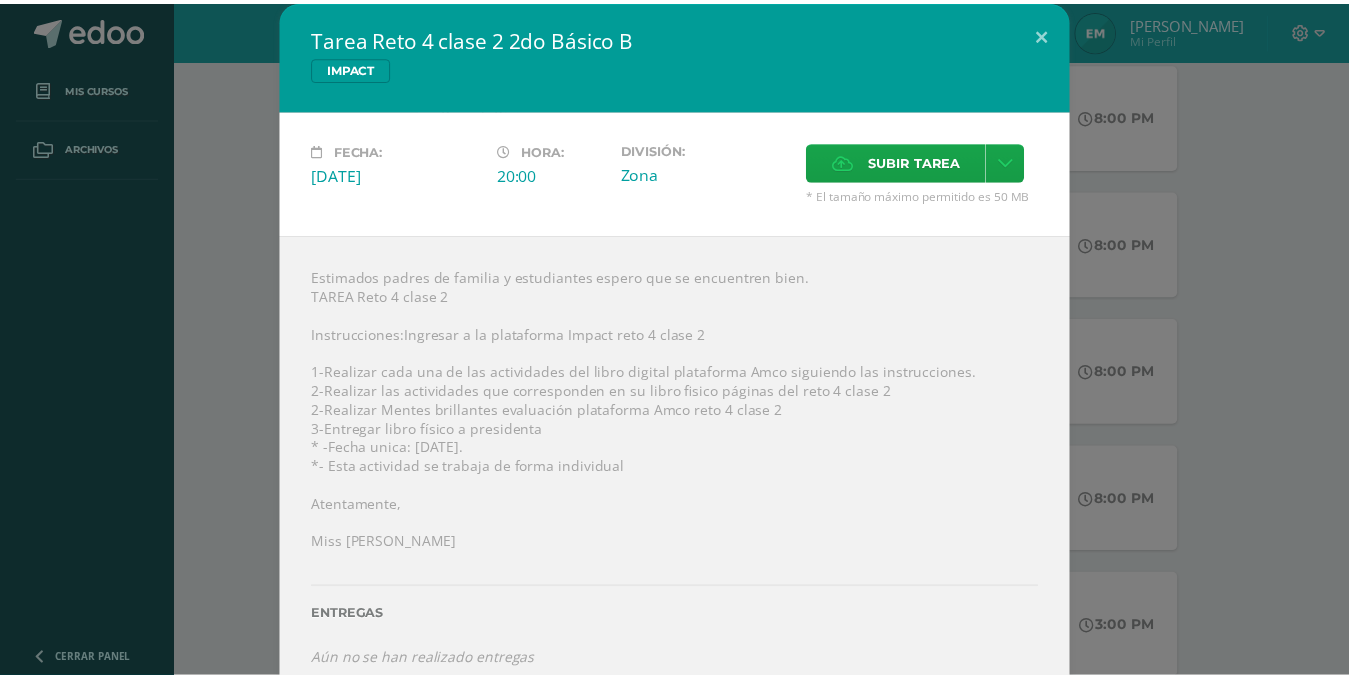 scroll, scrollTop: 24, scrollLeft: 0, axis: vertical 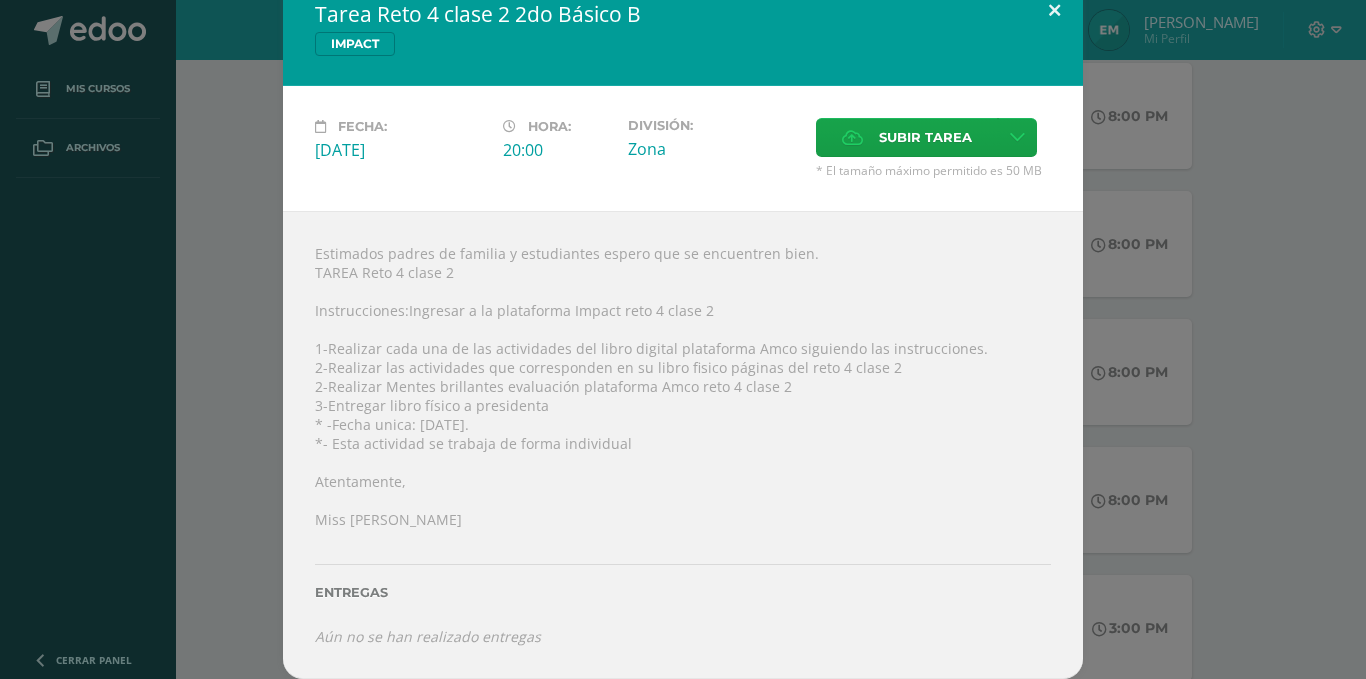 click at bounding box center [1054, 10] 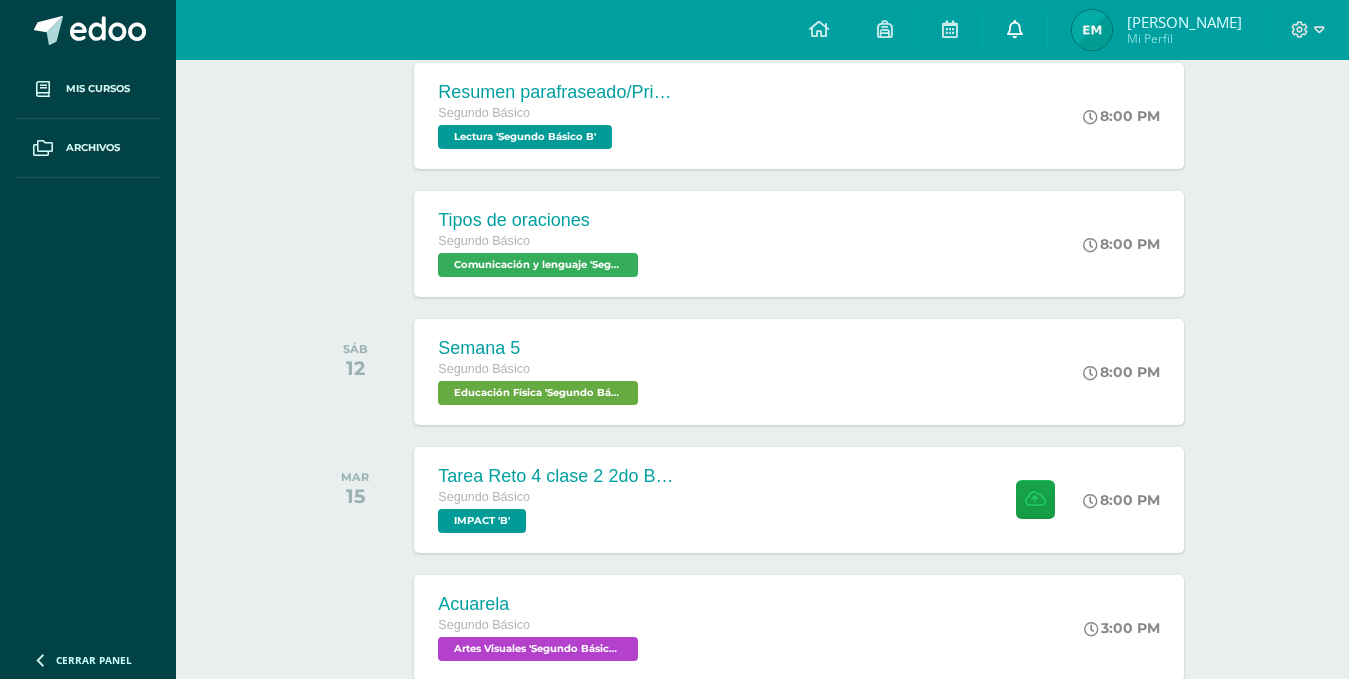 click at bounding box center [1015, 30] 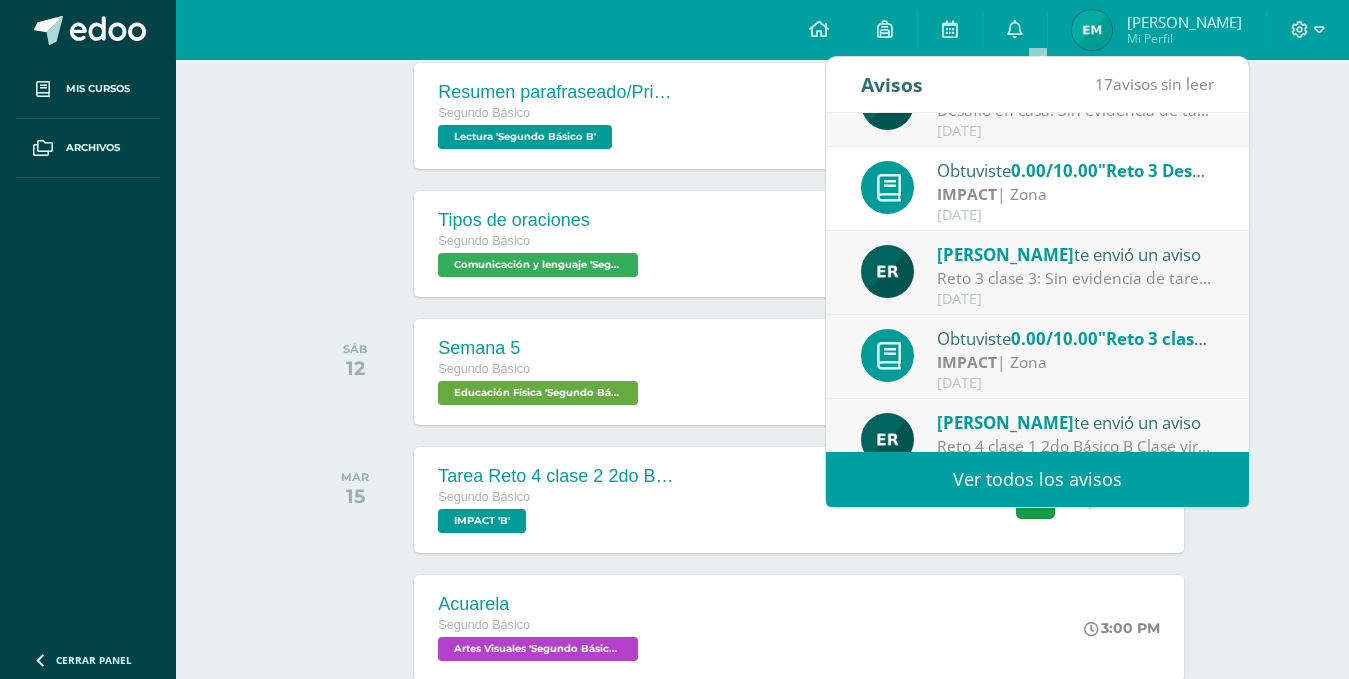 scroll, scrollTop: 222, scrollLeft: 0, axis: vertical 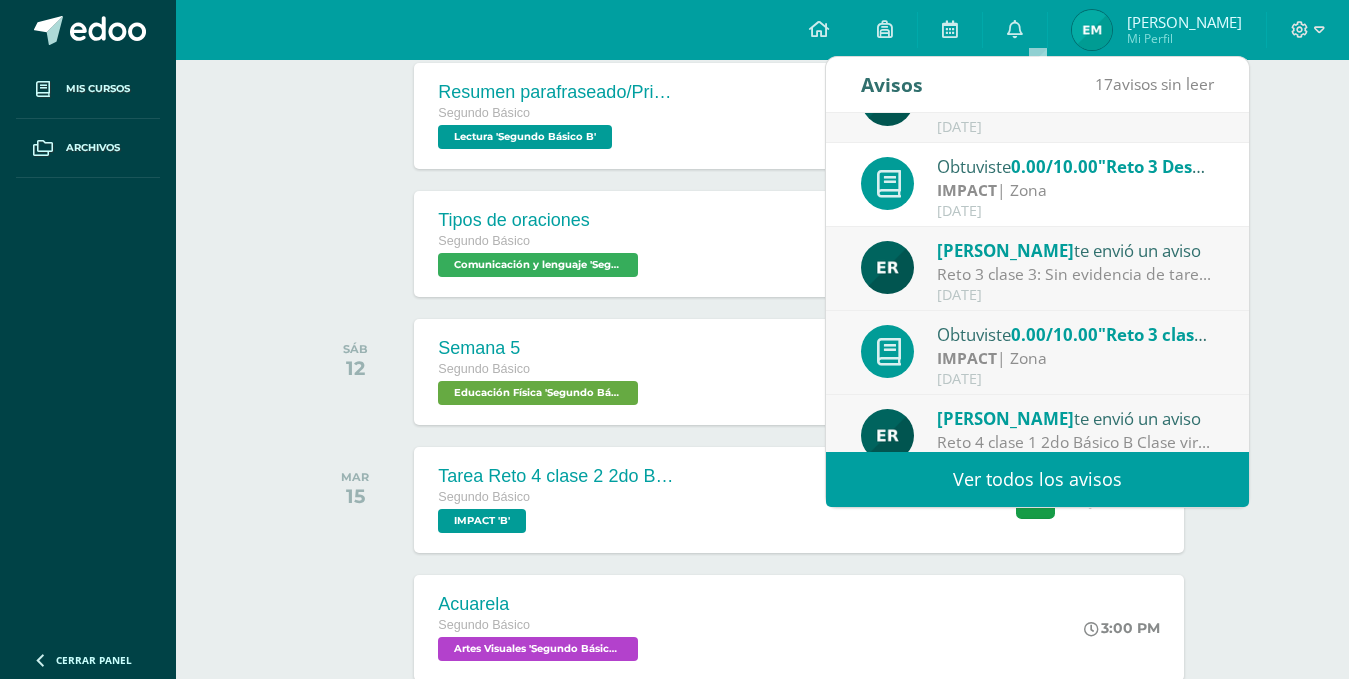 click on ""Reto 3 clase 3 Semana 3"" at bounding box center [1204, 334] 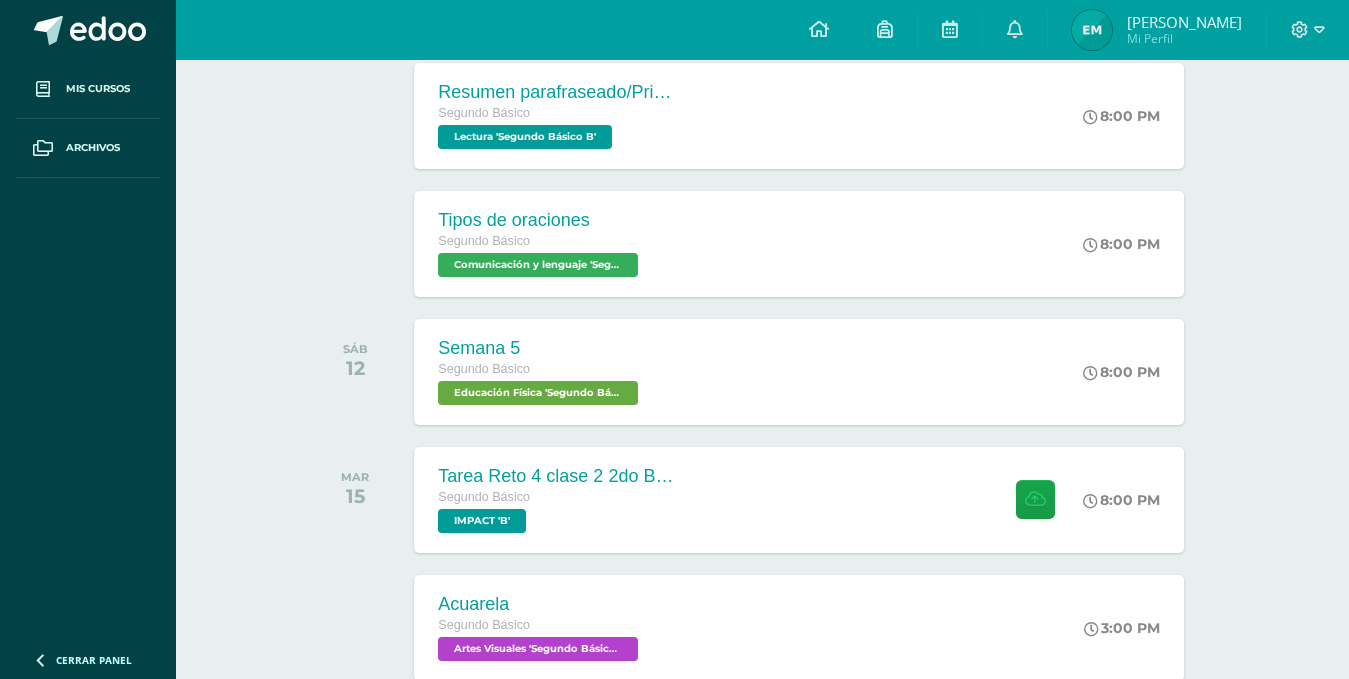 click at bounding box center [360, 116] 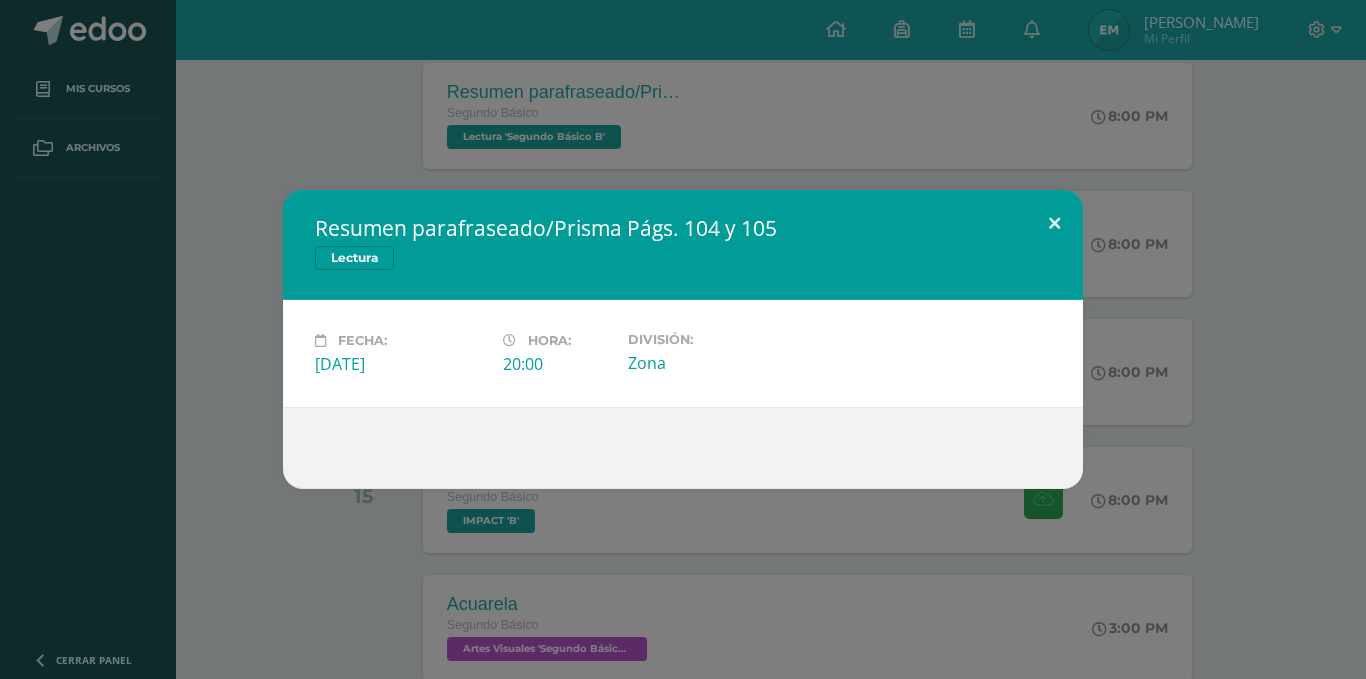 click at bounding box center [1054, 224] 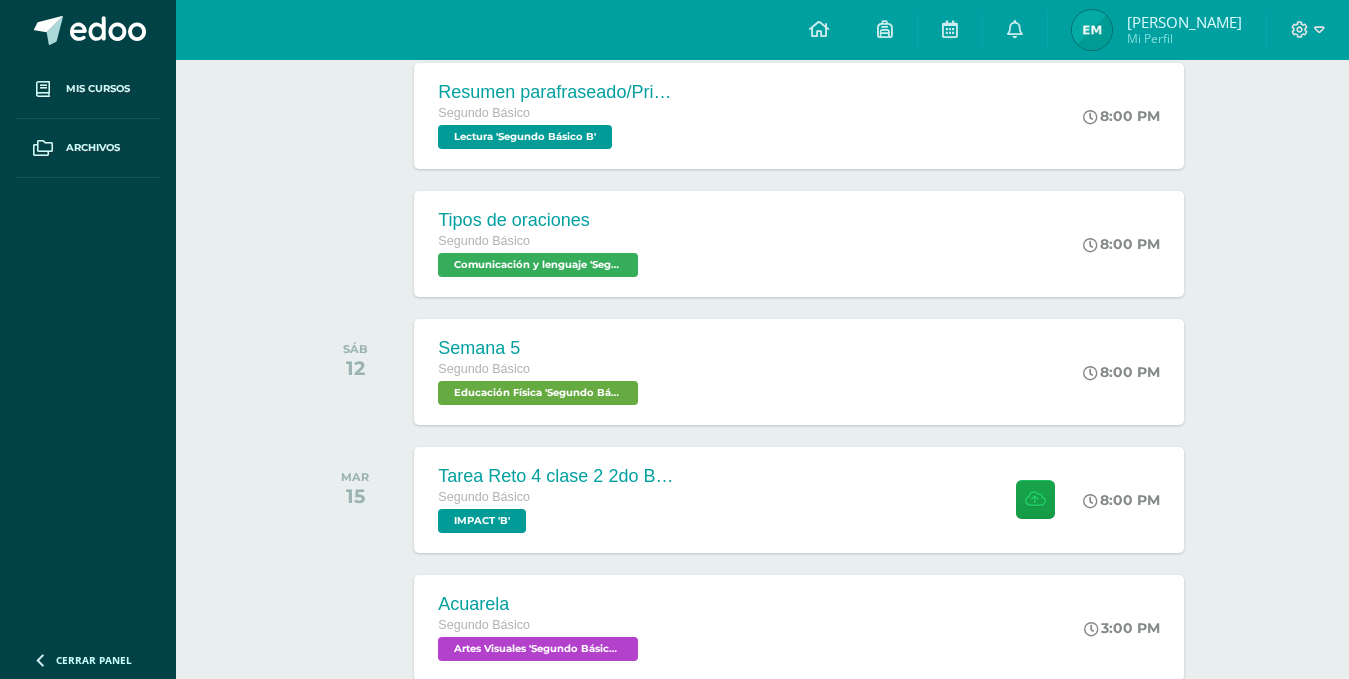 scroll, scrollTop: 0, scrollLeft: 0, axis: both 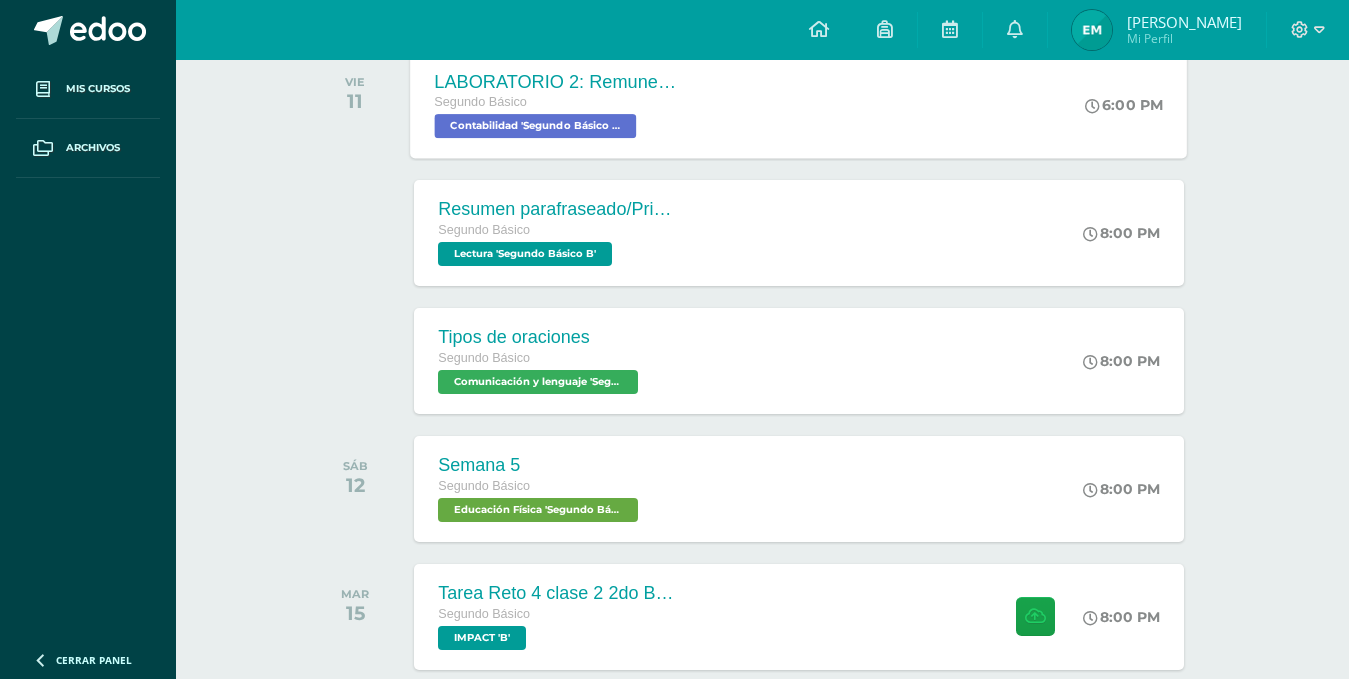 click on "LABORATORIO 2: Remuneraciones y deducciones.
Segundo Básico
Contabilidad 'Segundo Básico B'
6:00 PM
LABORATORIO 2: Remuneraciones y deducciones.
Contabilidad
Cargando contenido" at bounding box center [799, 104] 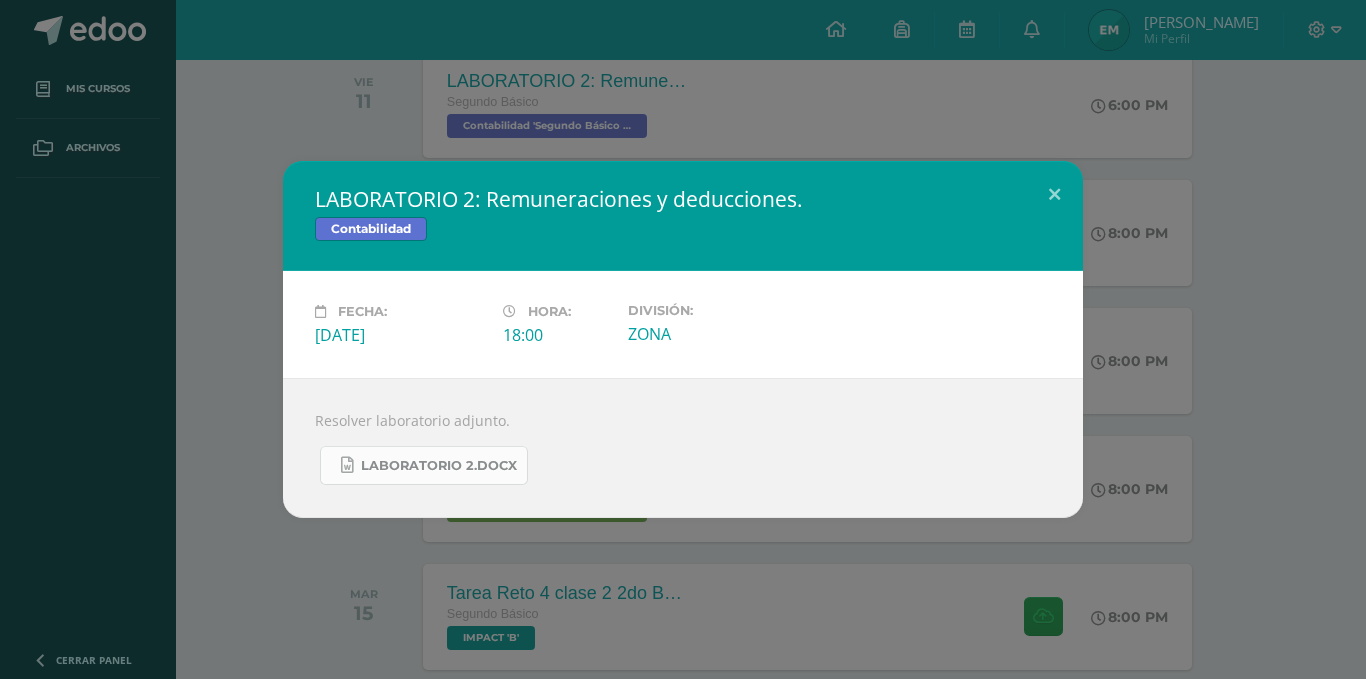 click on "LABORATORIO 2.docx" at bounding box center (439, 466) 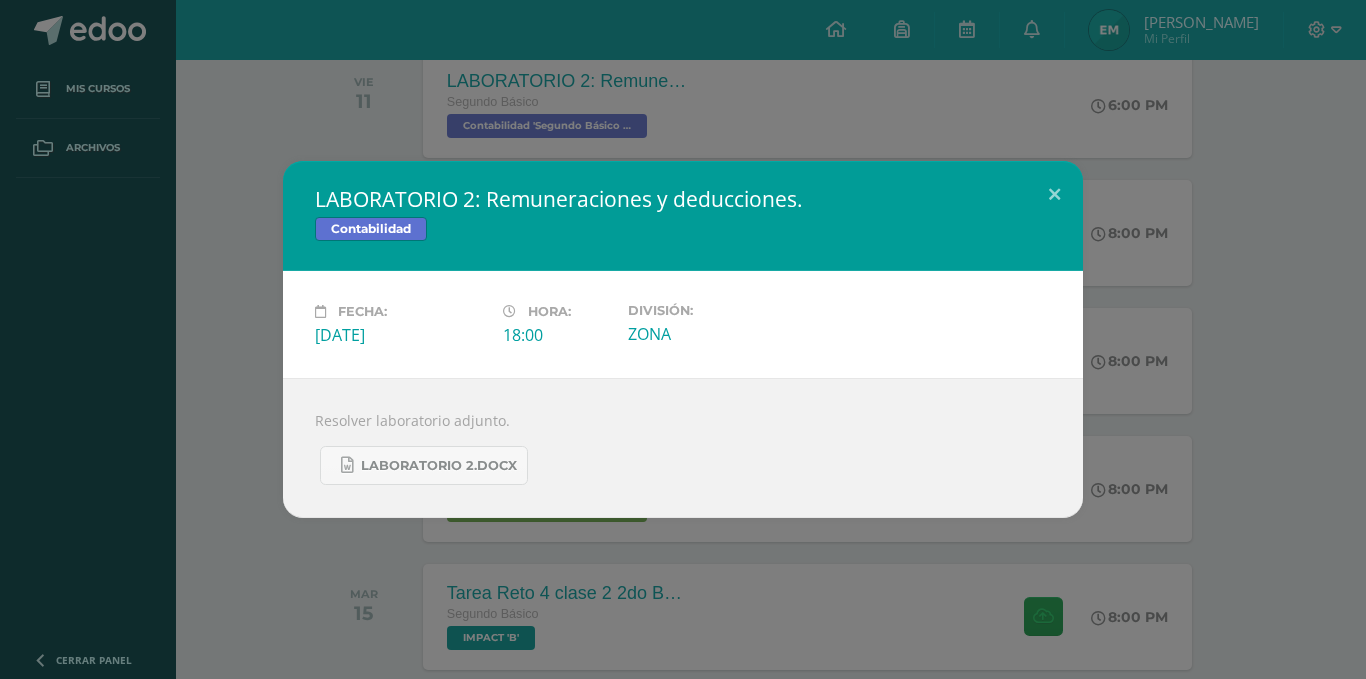 click on "LABORATORIO 2: Remuneraciones y deducciones." at bounding box center [683, 199] 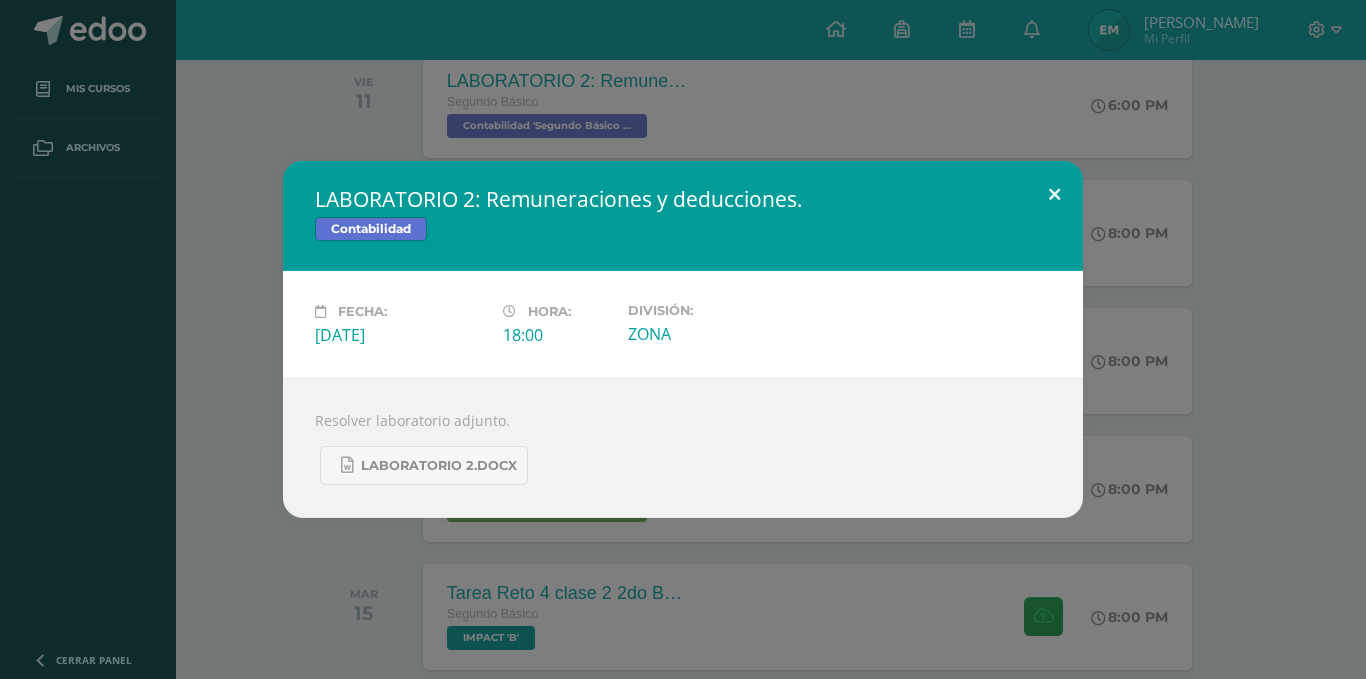 click at bounding box center [1054, 195] 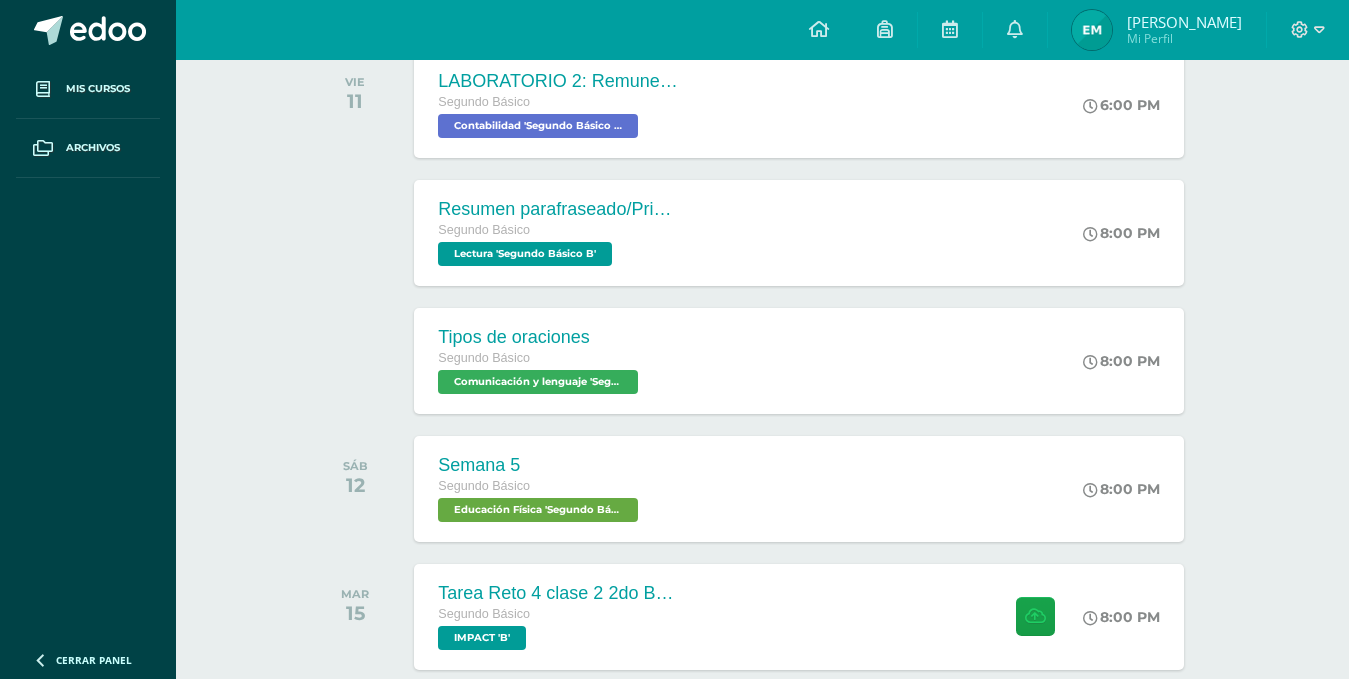 drag, startPoint x: 1343, startPoint y: 229, endPoint x: 1356, endPoint y: 239, distance: 16.40122 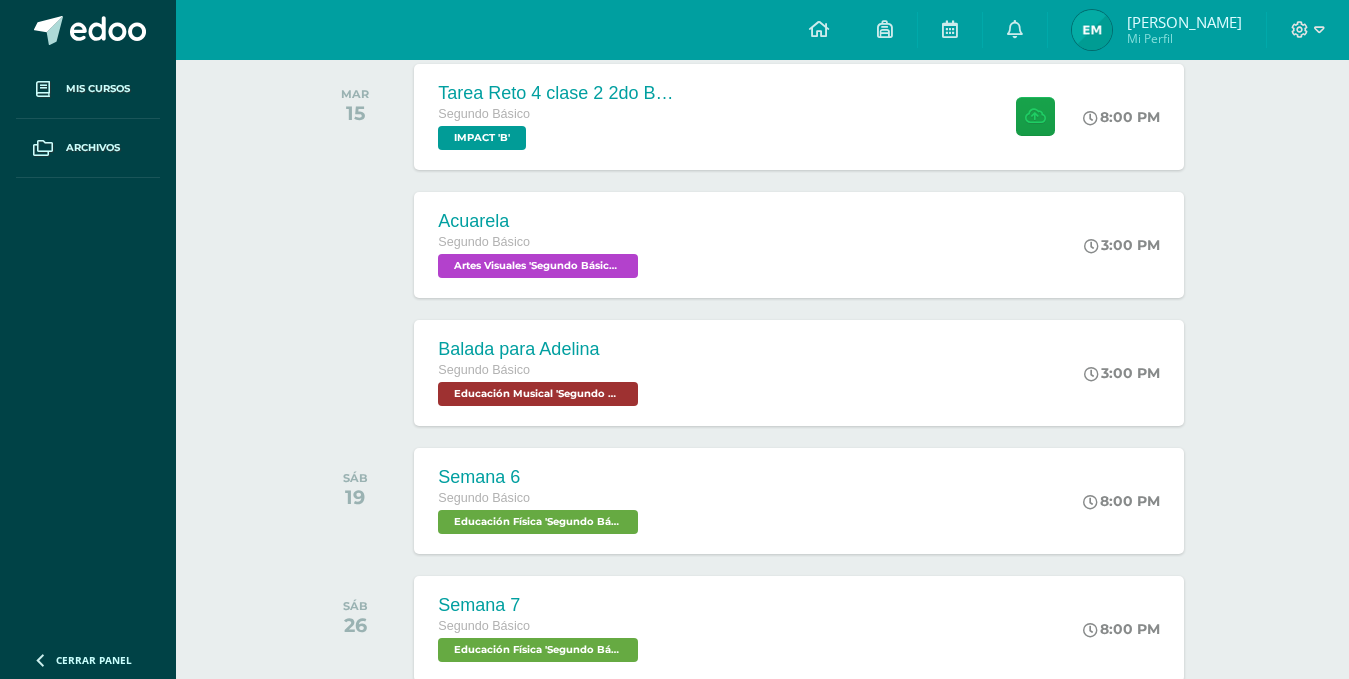 scroll, scrollTop: 996, scrollLeft: 0, axis: vertical 